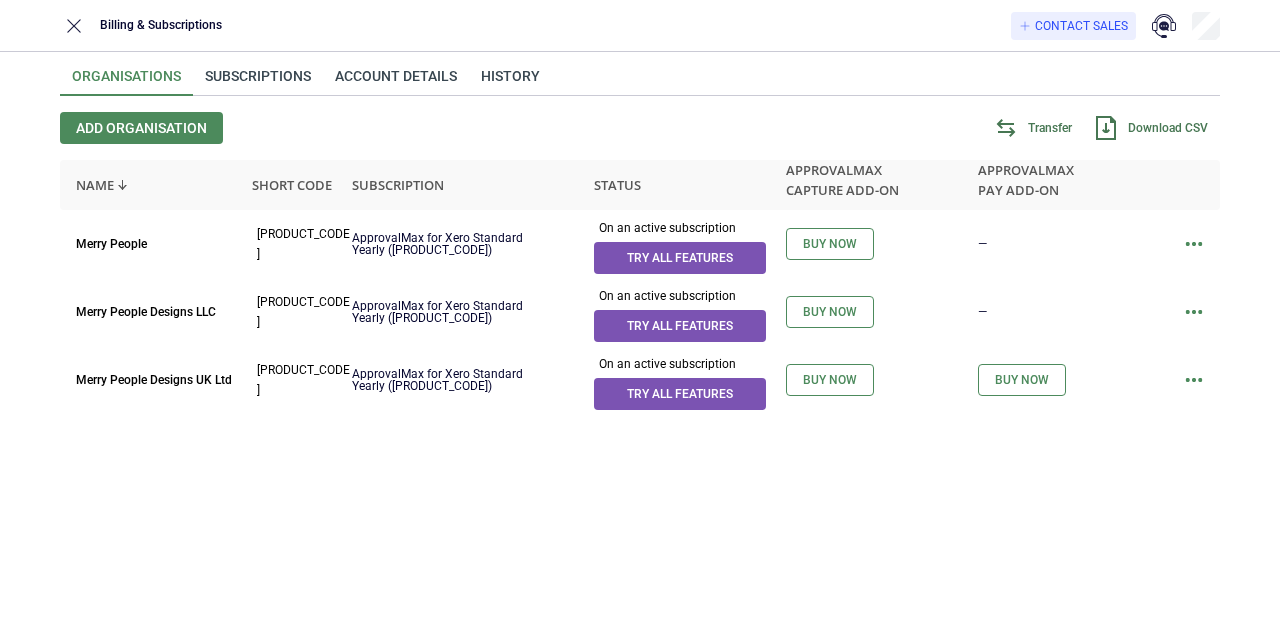 scroll, scrollTop: 0, scrollLeft: 0, axis: both 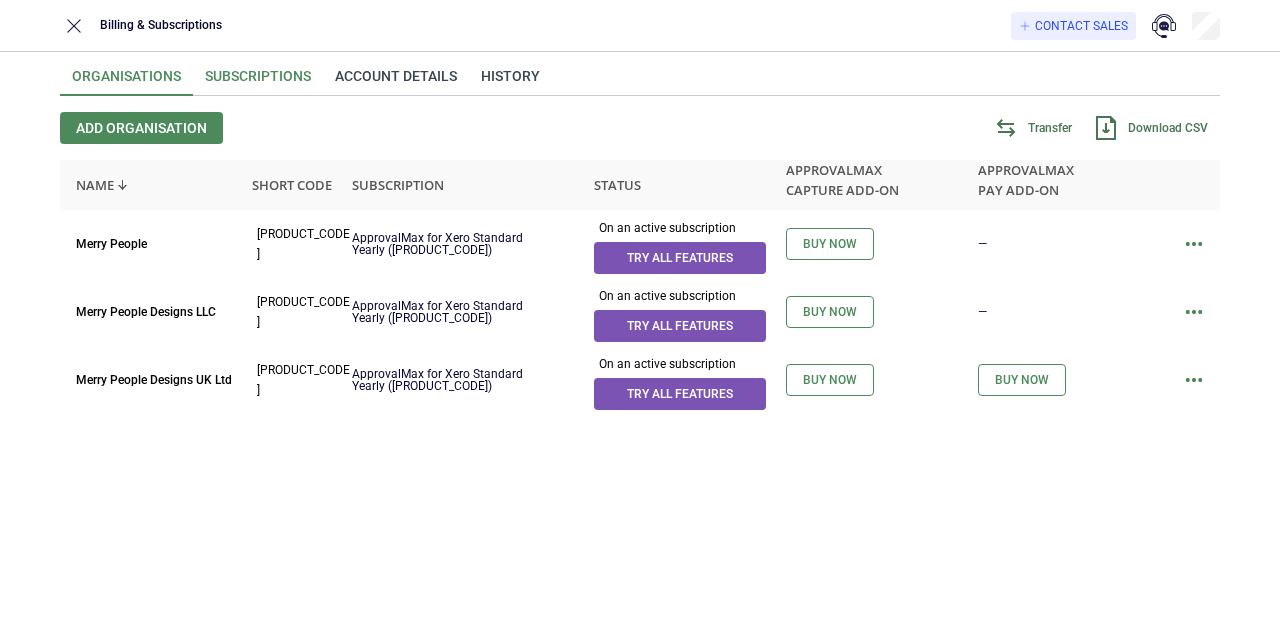 click on "Subscriptions" at bounding box center (258, 82) 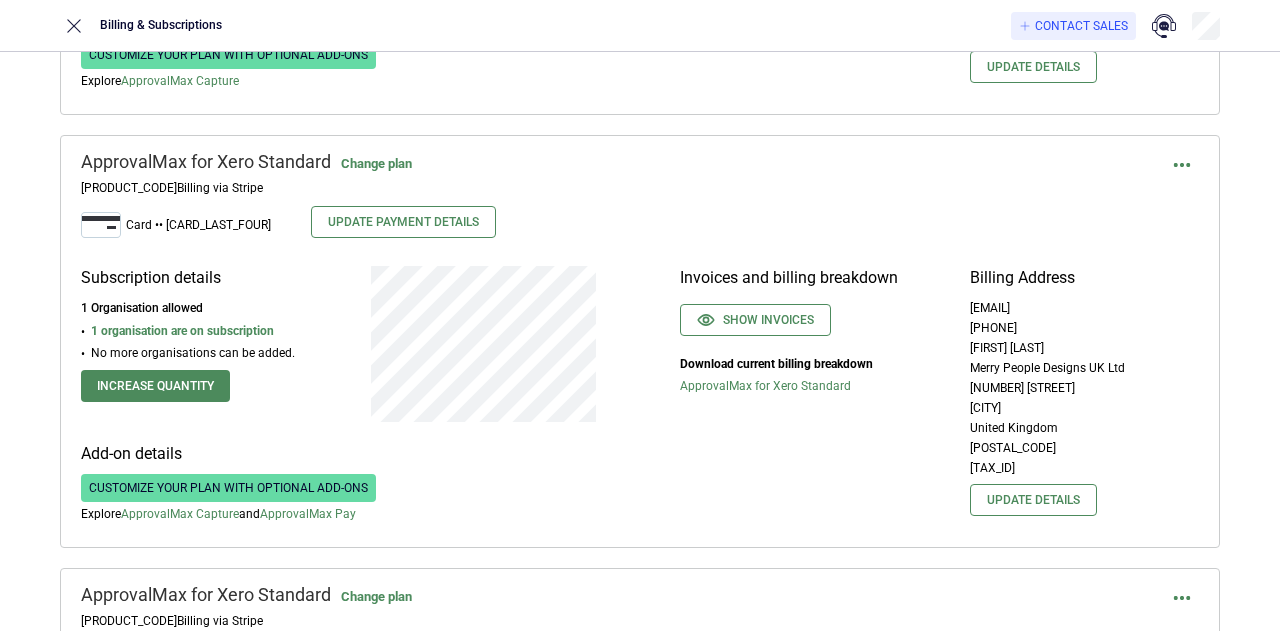 scroll, scrollTop: 432, scrollLeft: 0, axis: vertical 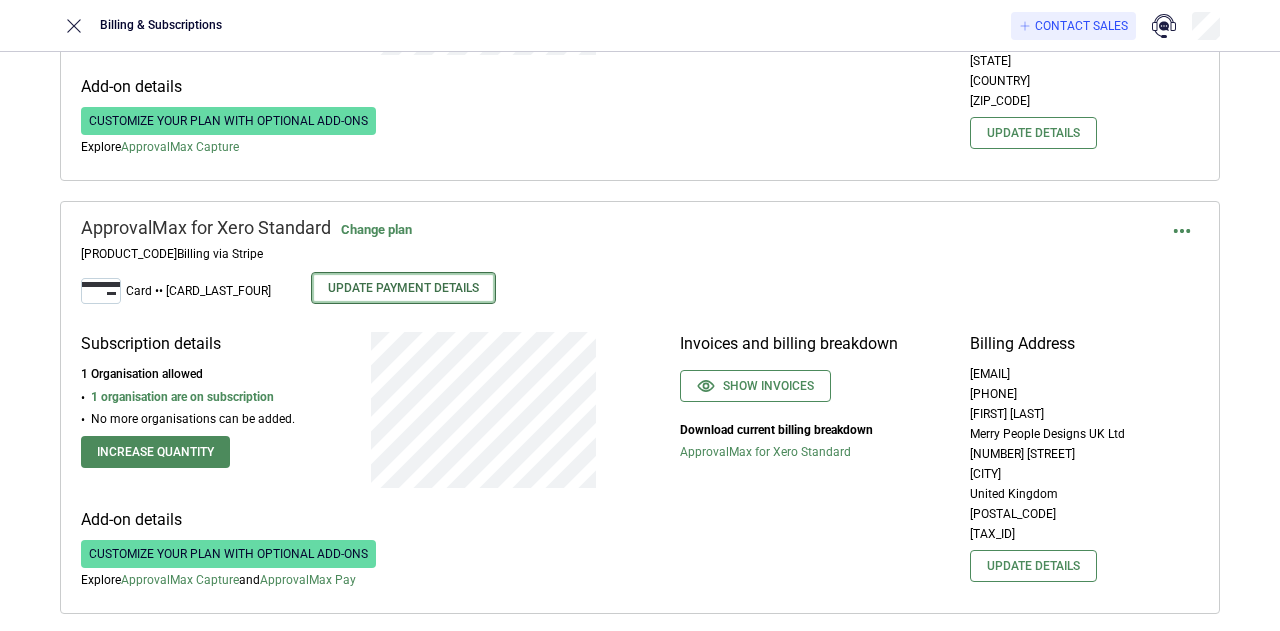 click on "Update Payment Details" at bounding box center (403, 288) 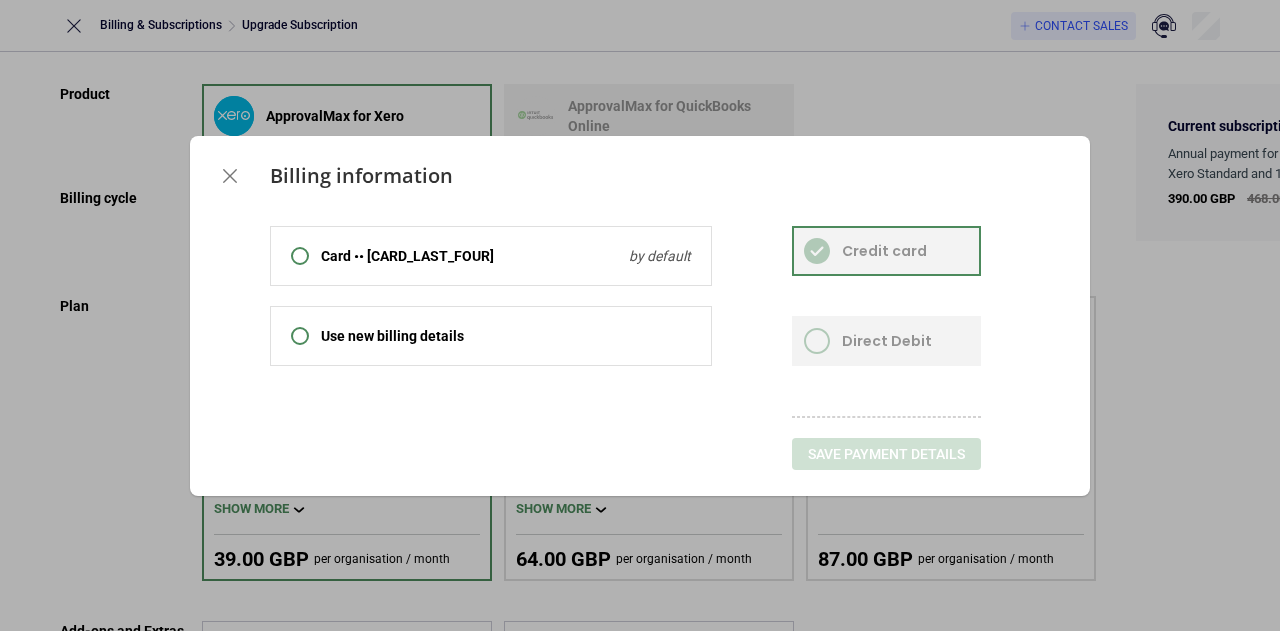click on "Use new billing details" at bounding box center (506, 336) 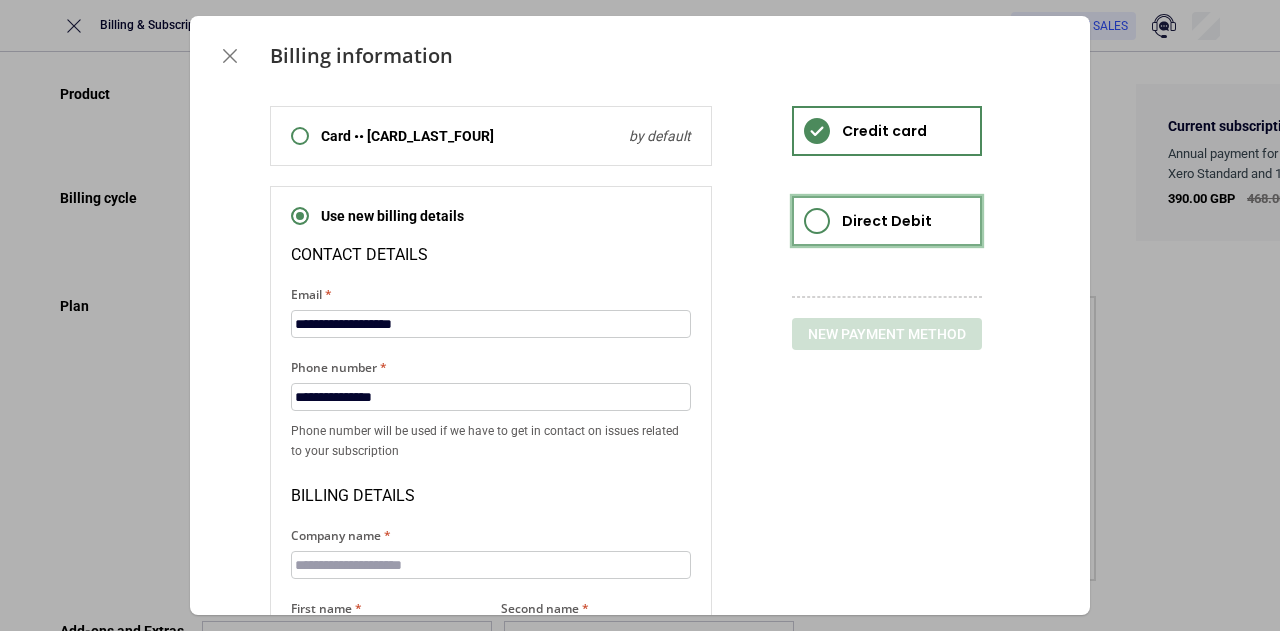 click on "Direct Debit" at bounding box center (868, 221) 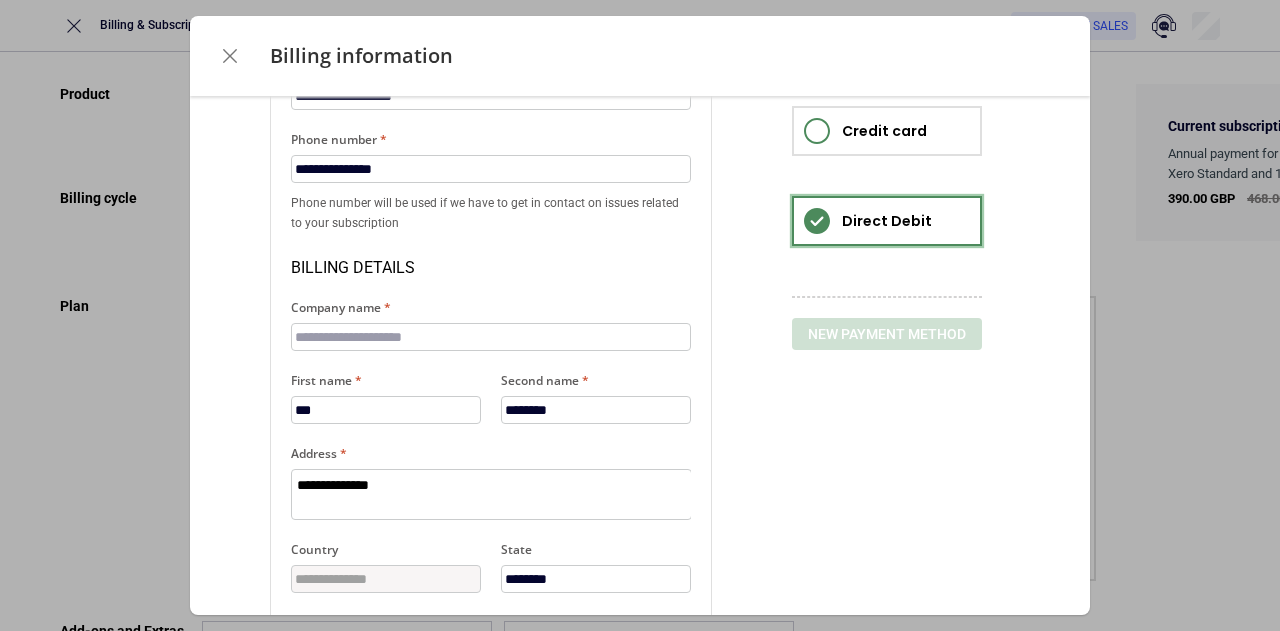 scroll, scrollTop: 300, scrollLeft: 0, axis: vertical 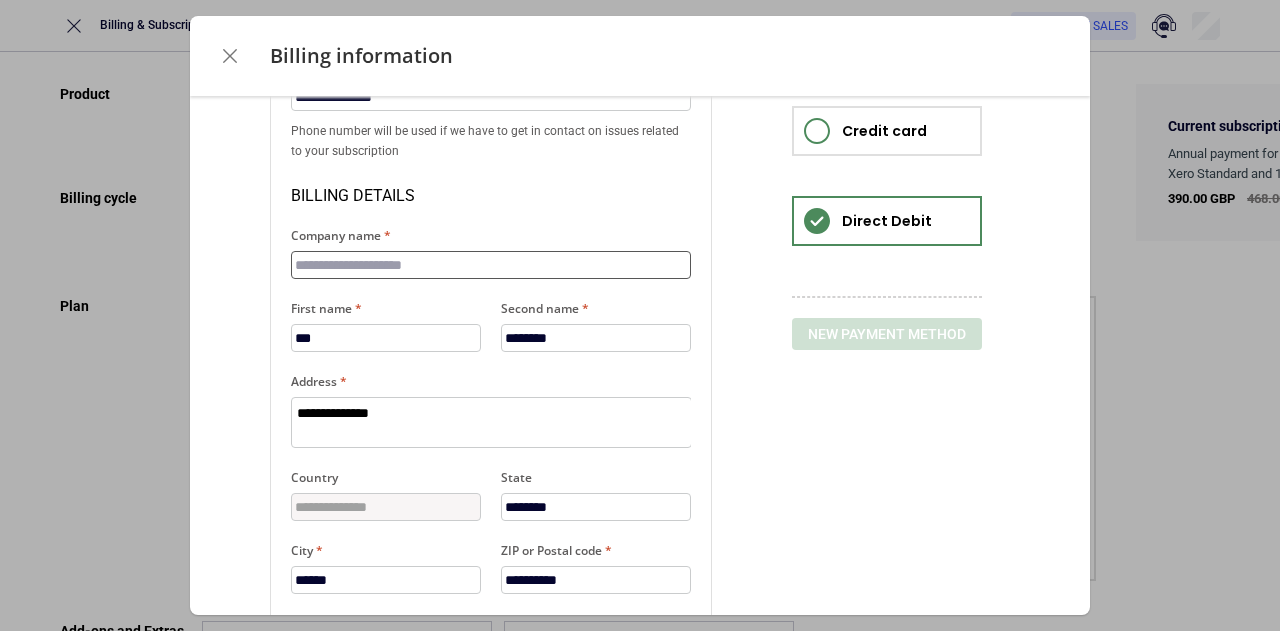click on "Company name" at bounding box center [491, 265] 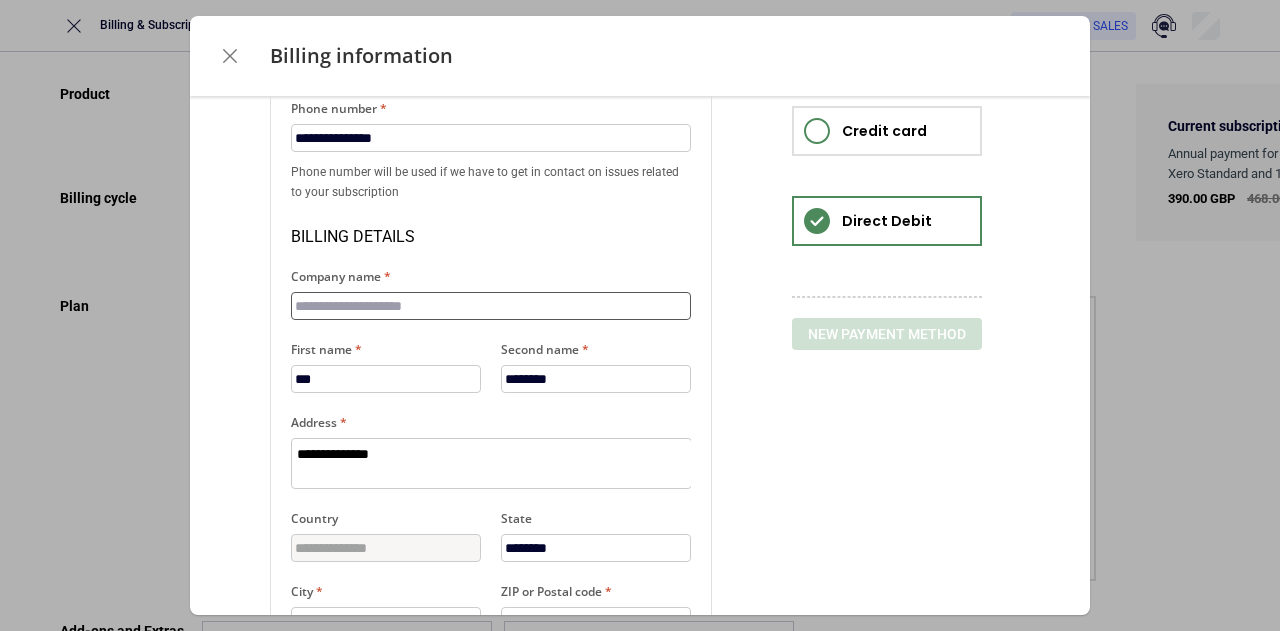 scroll, scrollTop: 257, scrollLeft: 0, axis: vertical 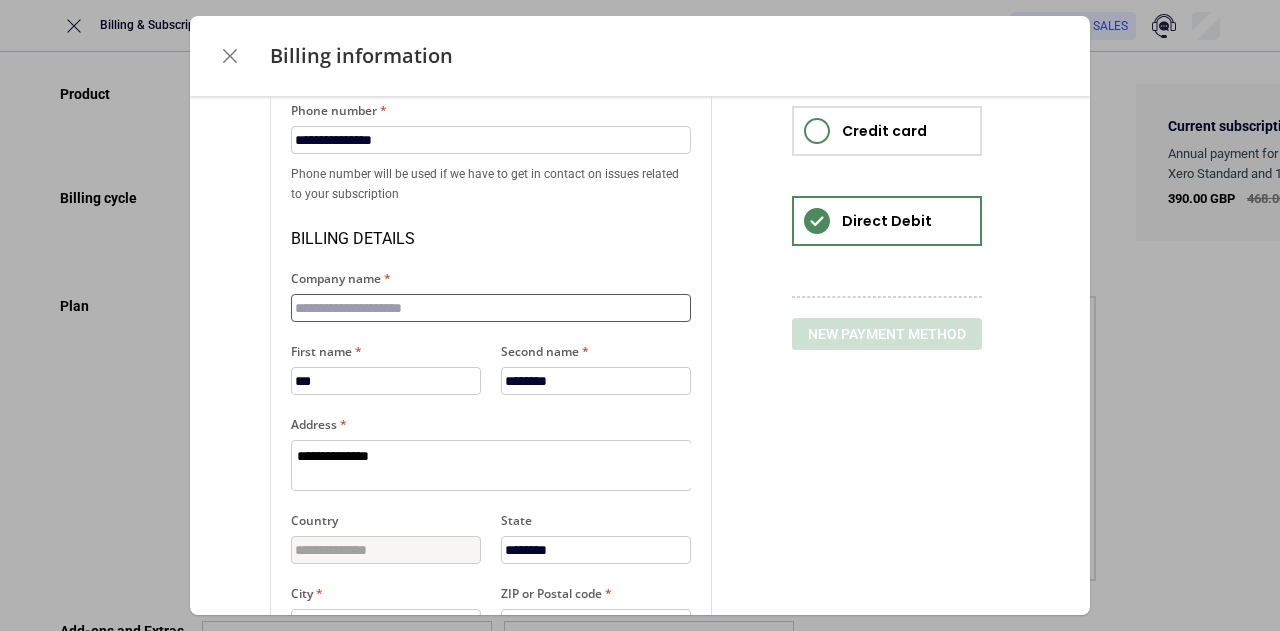 click on "Company name" at bounding box center [491, 308] 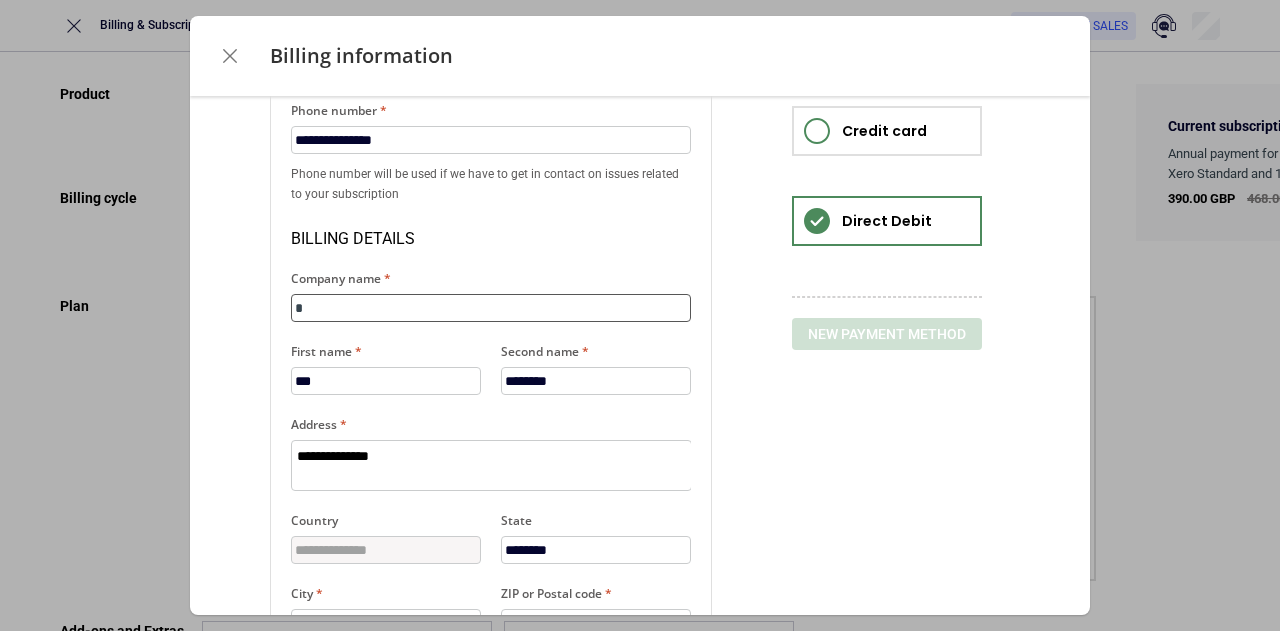 type on "*" 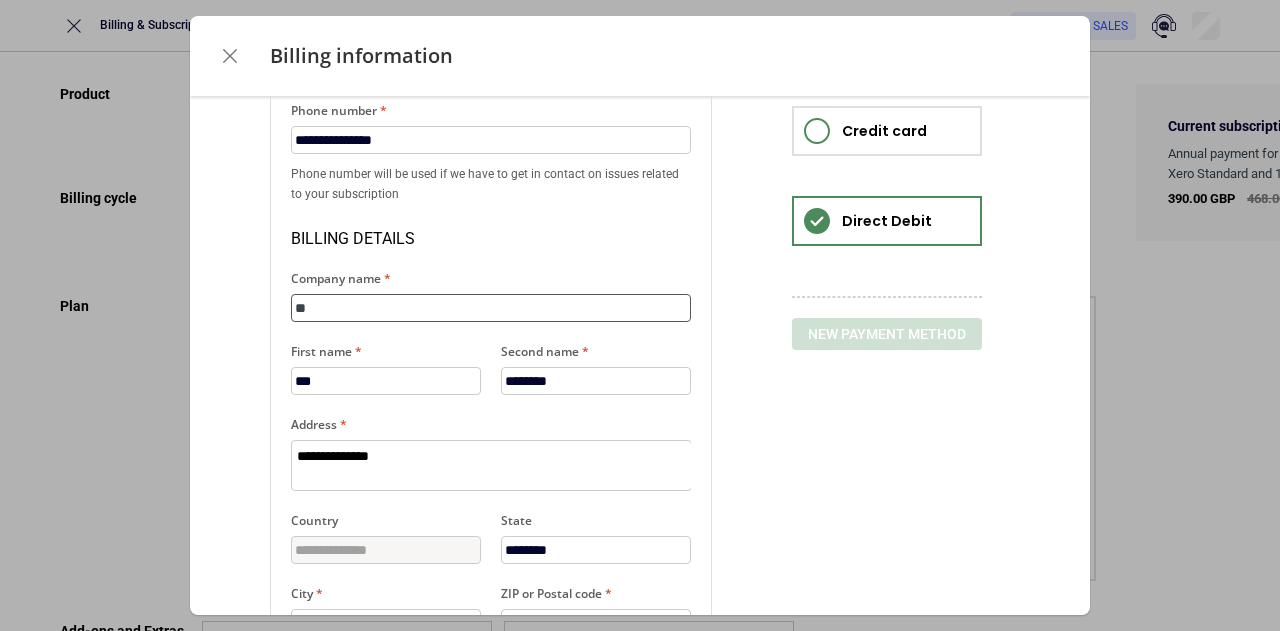 type on "*" 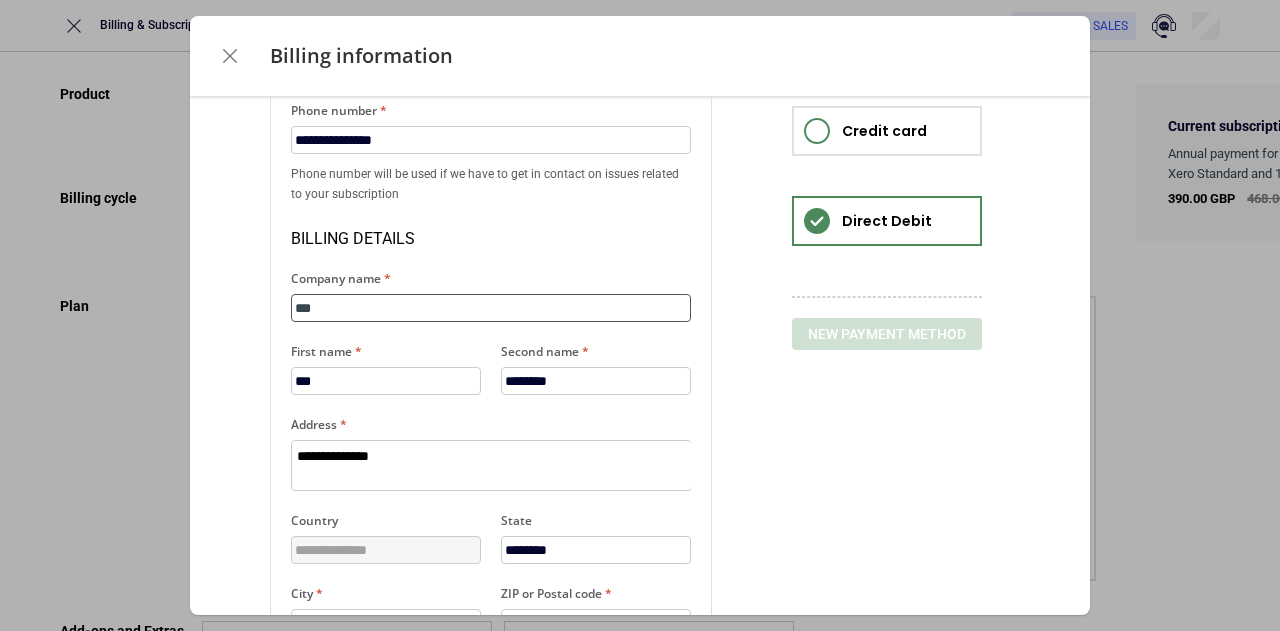 type on "*" 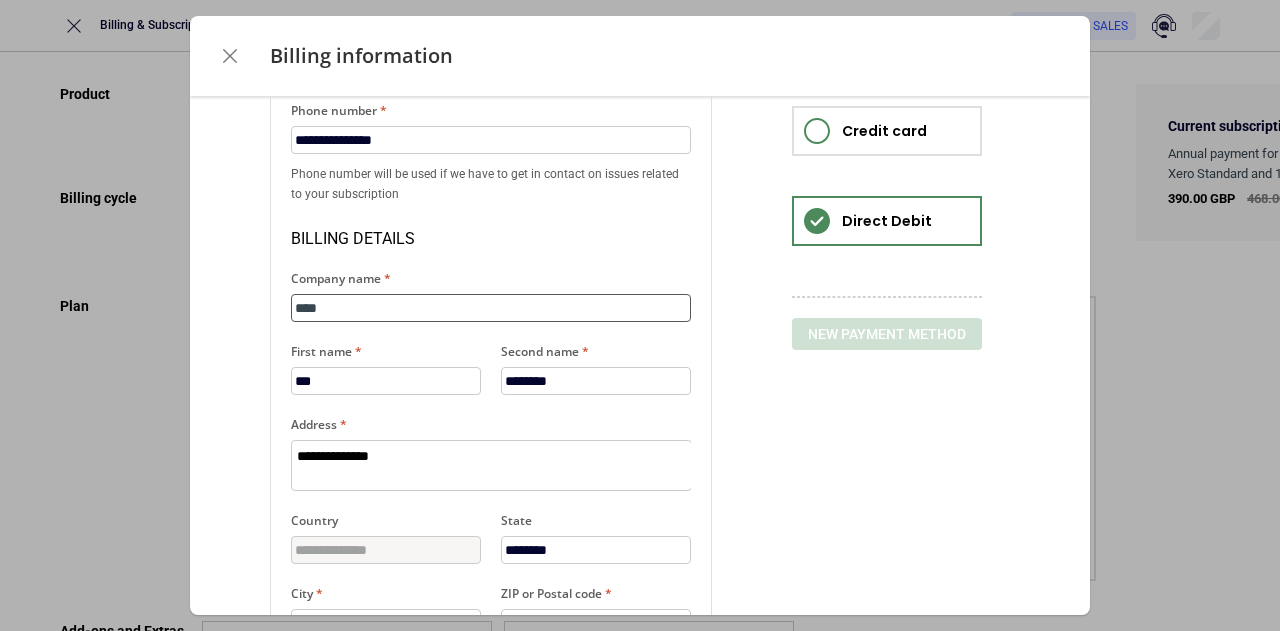 type on "*" 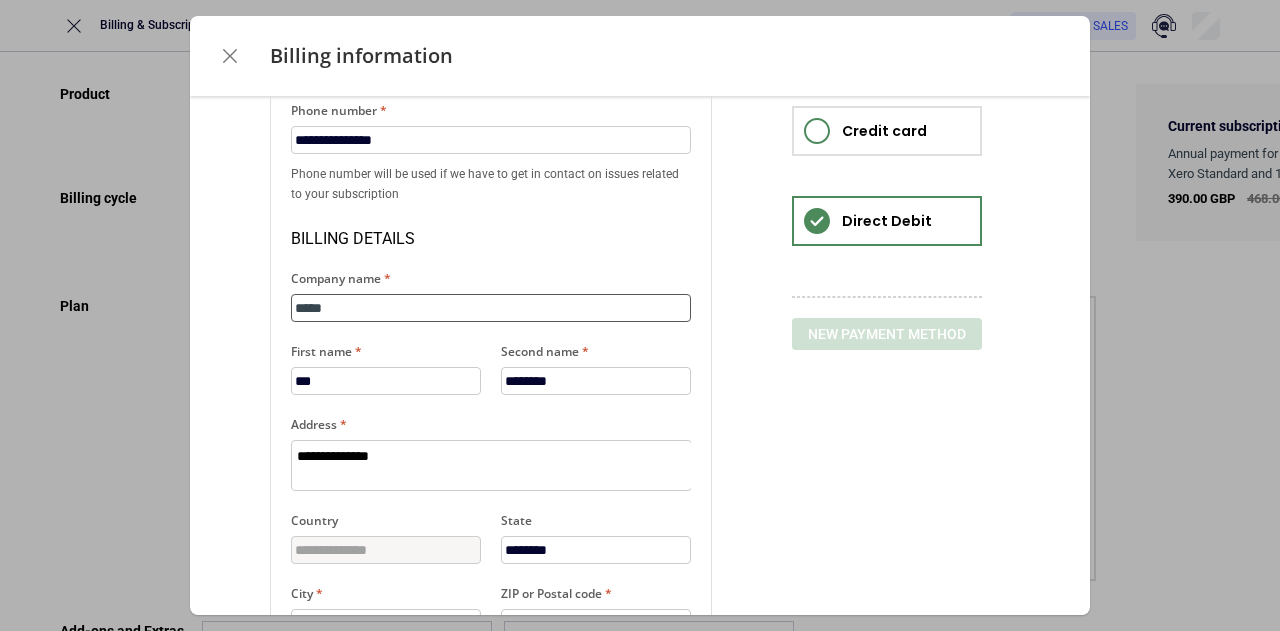 type on "*" 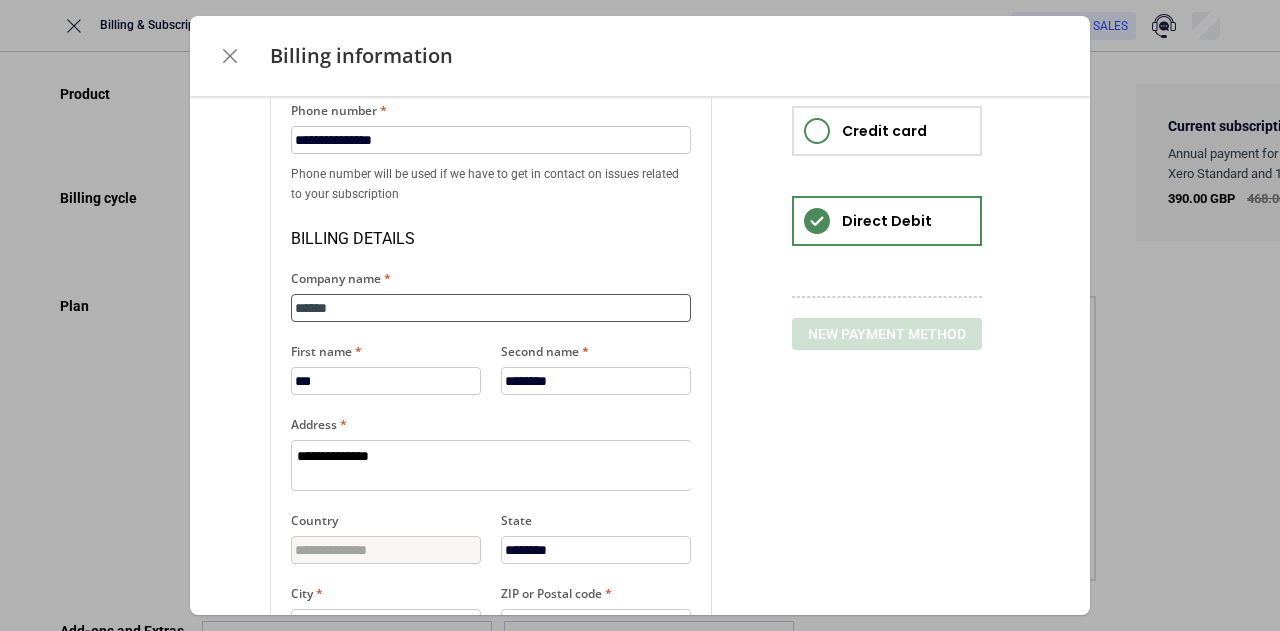 type on "*" 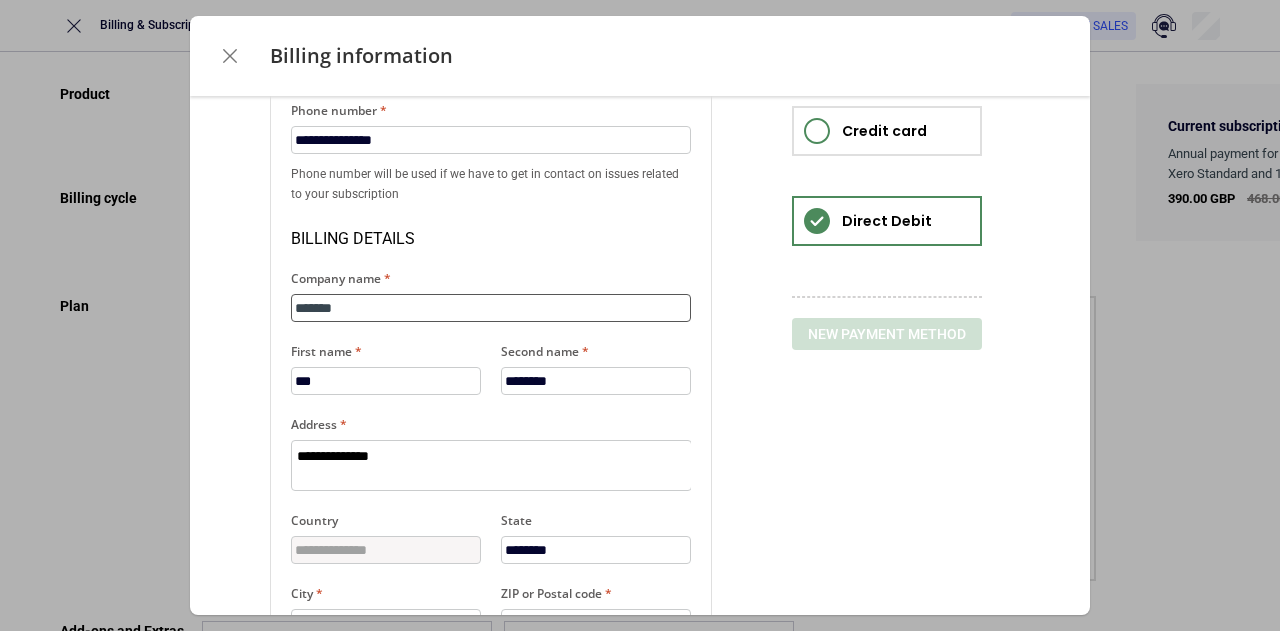 type on "*" 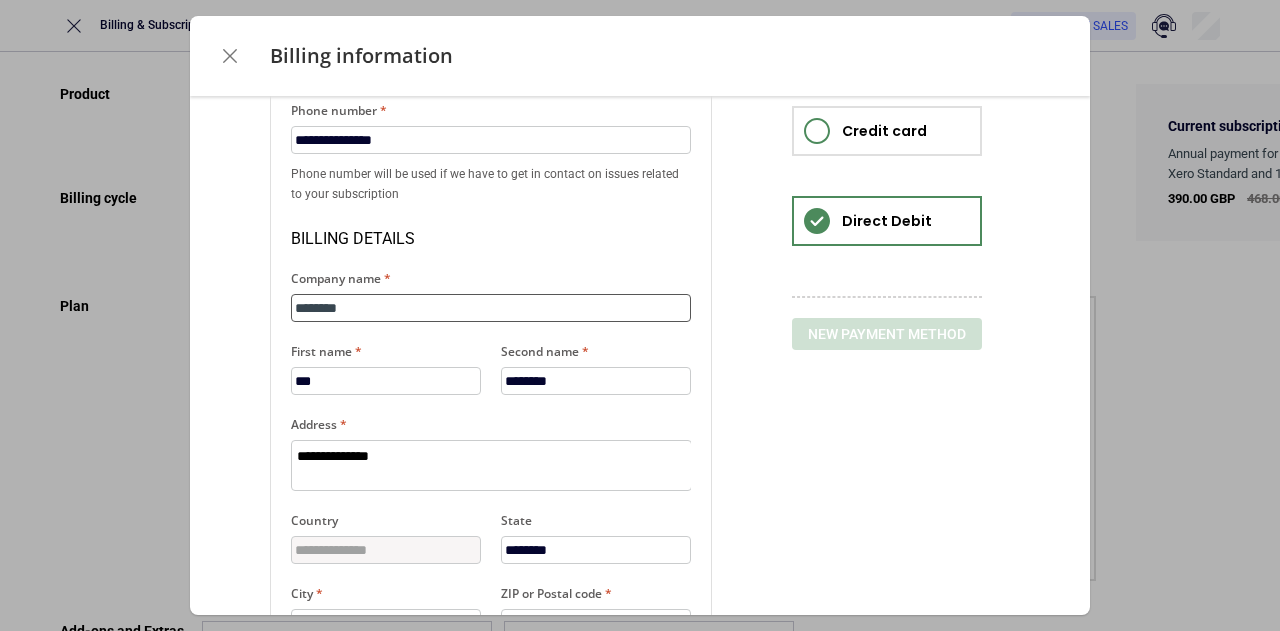 type on "*" 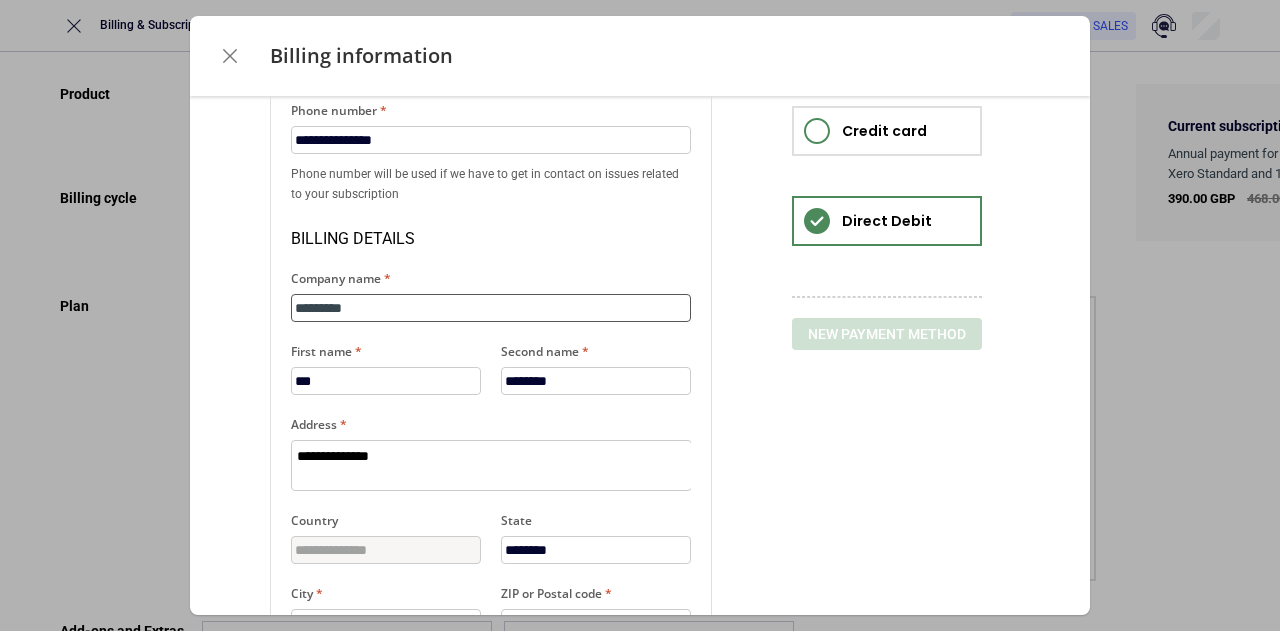 type on "*" 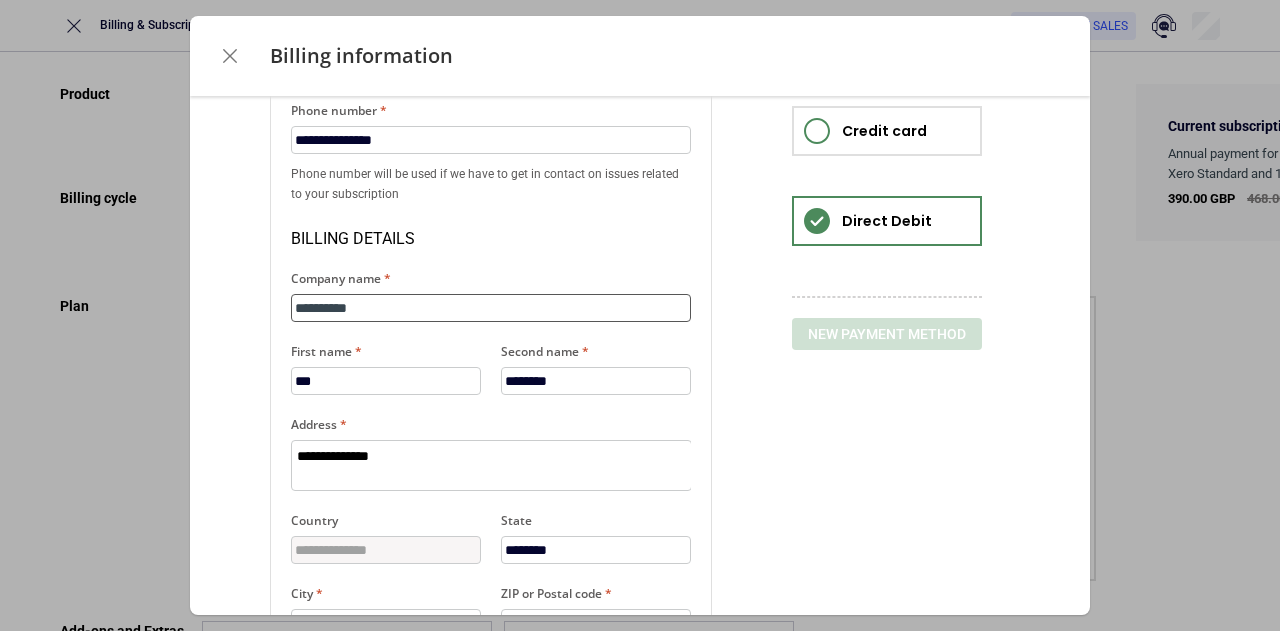 type on "*" 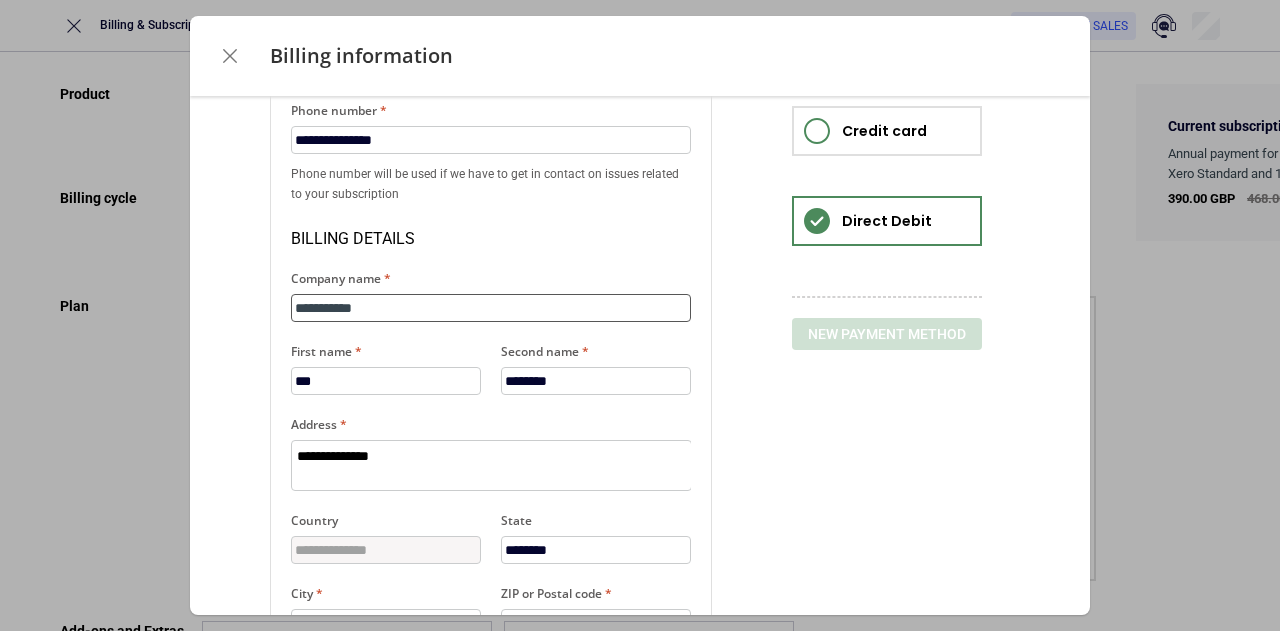 type on "*" 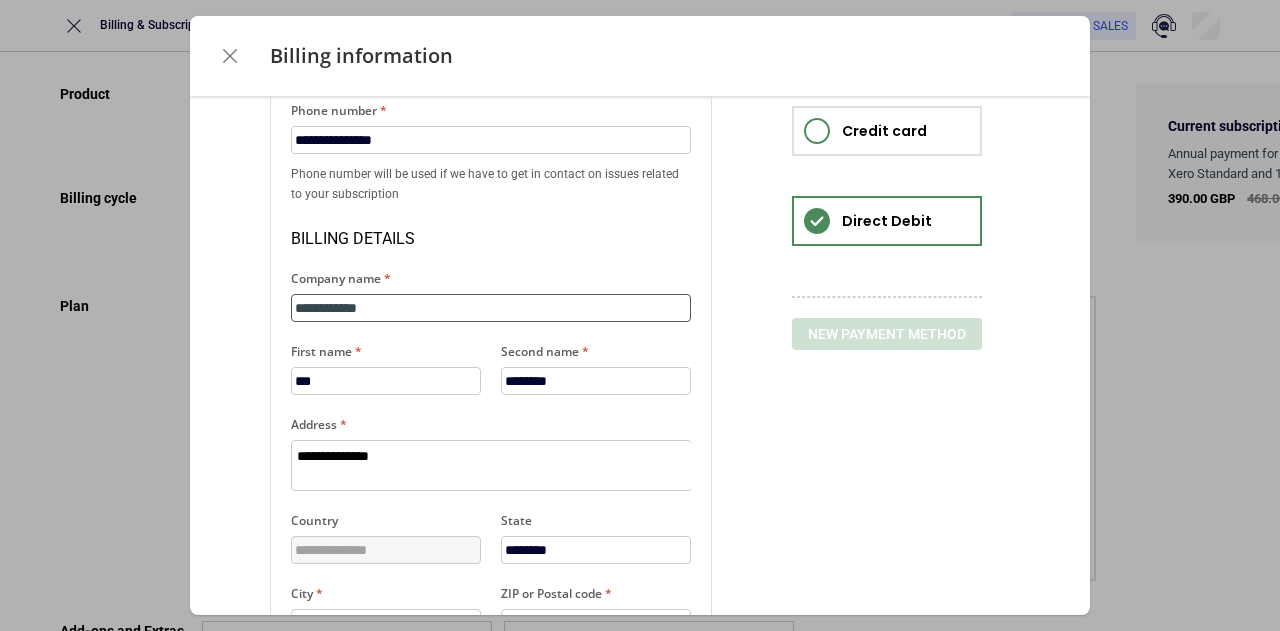 type on "**********" 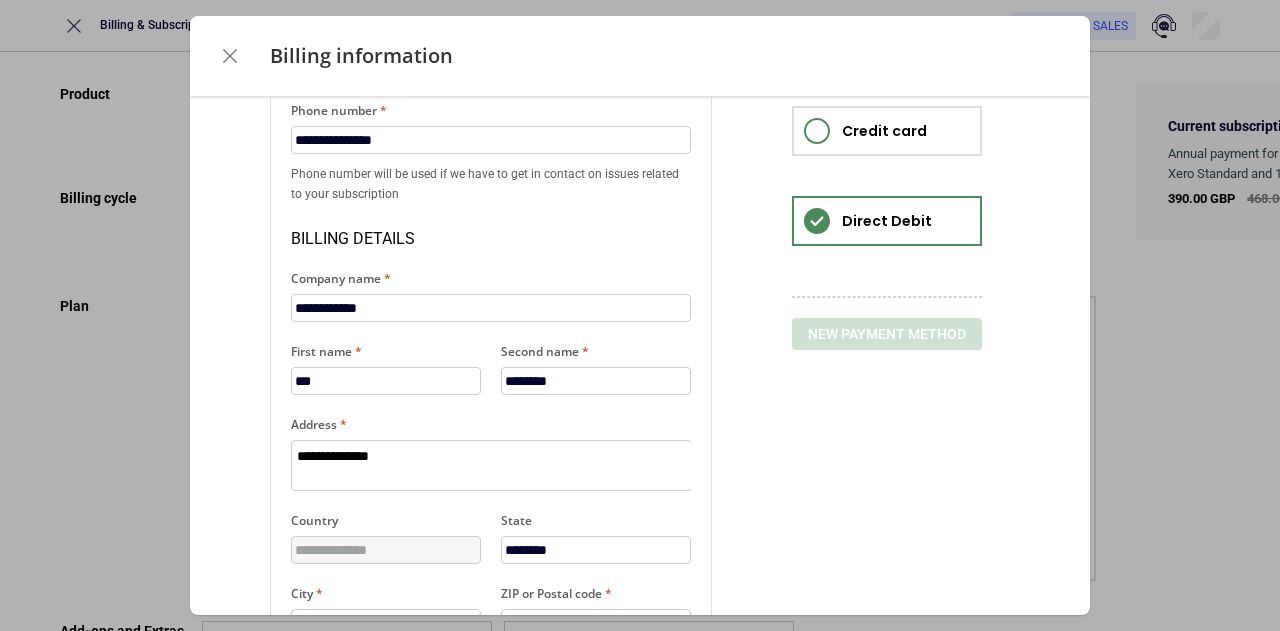 drag, startPoint x: 897, startPoint y: 479, endPoint x: 892, endPoint y: 465, distance: 14.866069 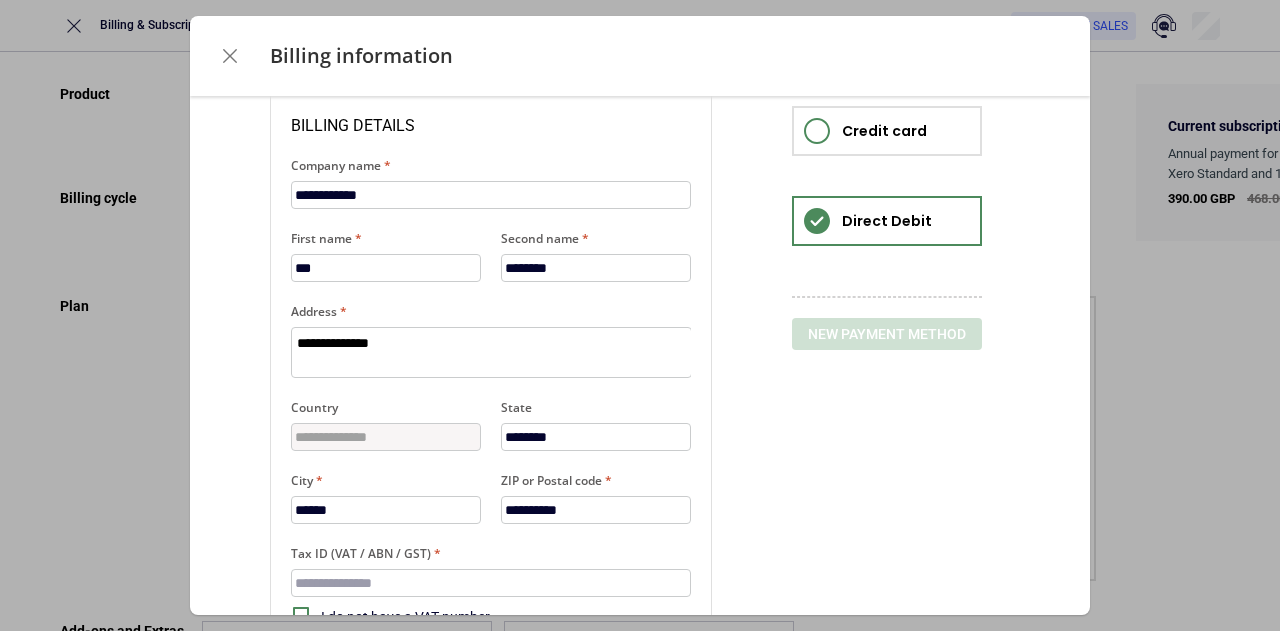 scroll, scrollTop: 457, scrollLeft: 0, axis: vertical 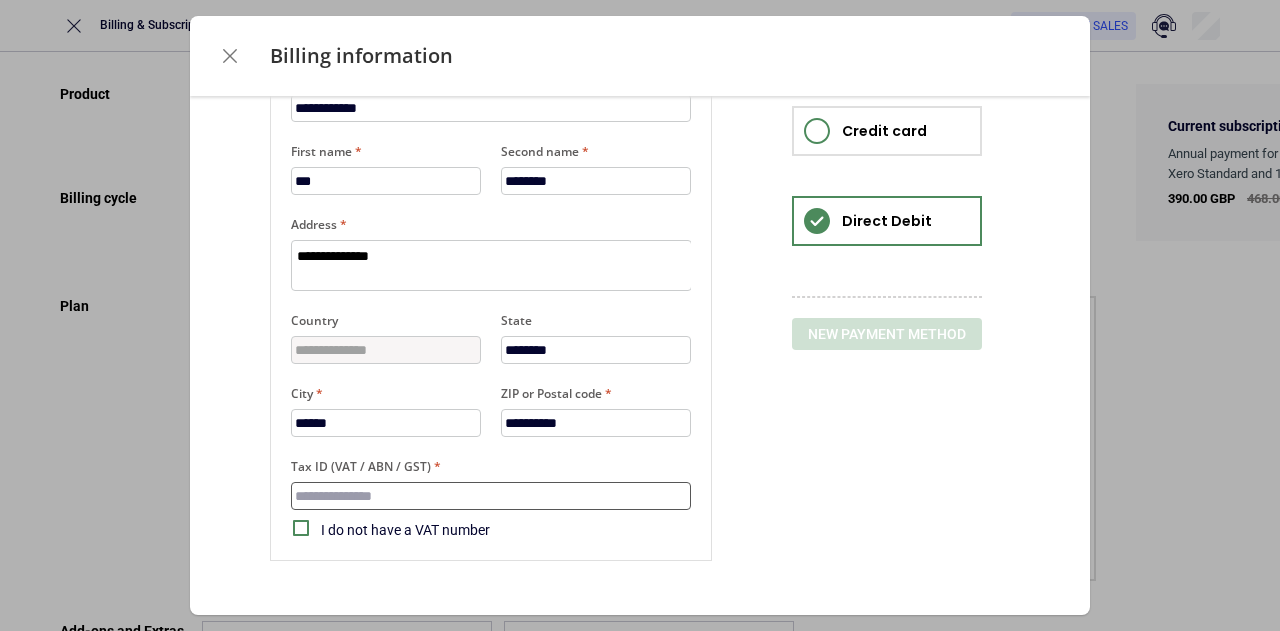 click on "Tax ID (VAT / ABN / GST)" at bounding box center [491, 496] 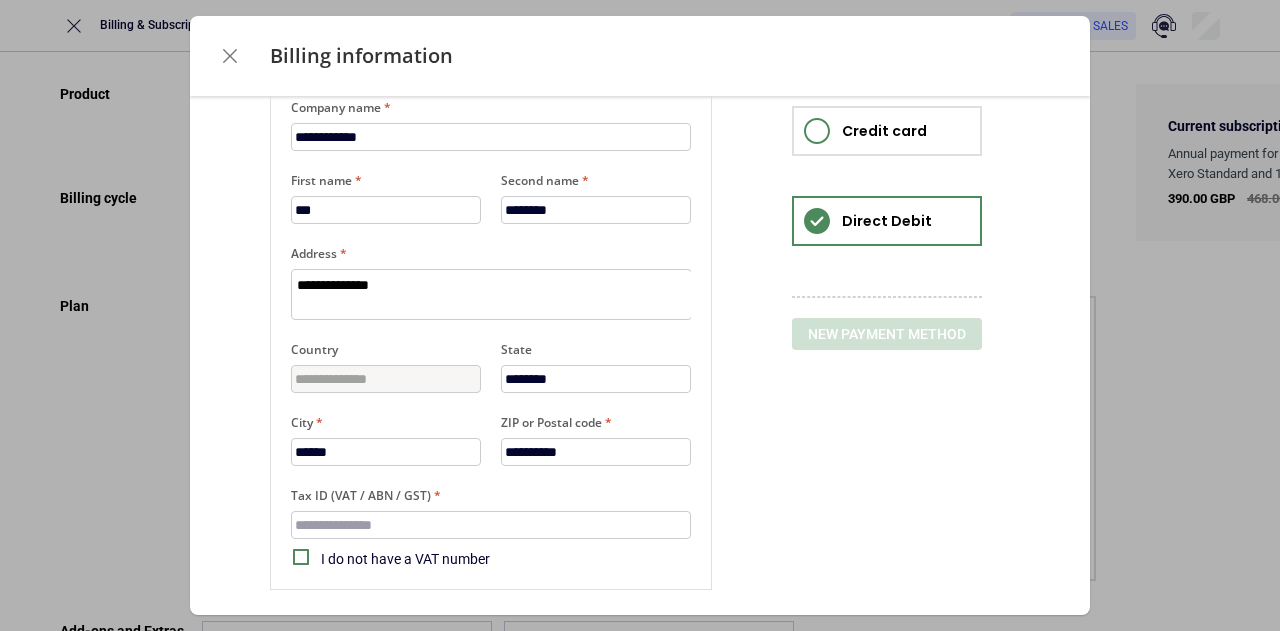 scroll, scrollTop: 457, scrollLeft: 0, axis: vertical 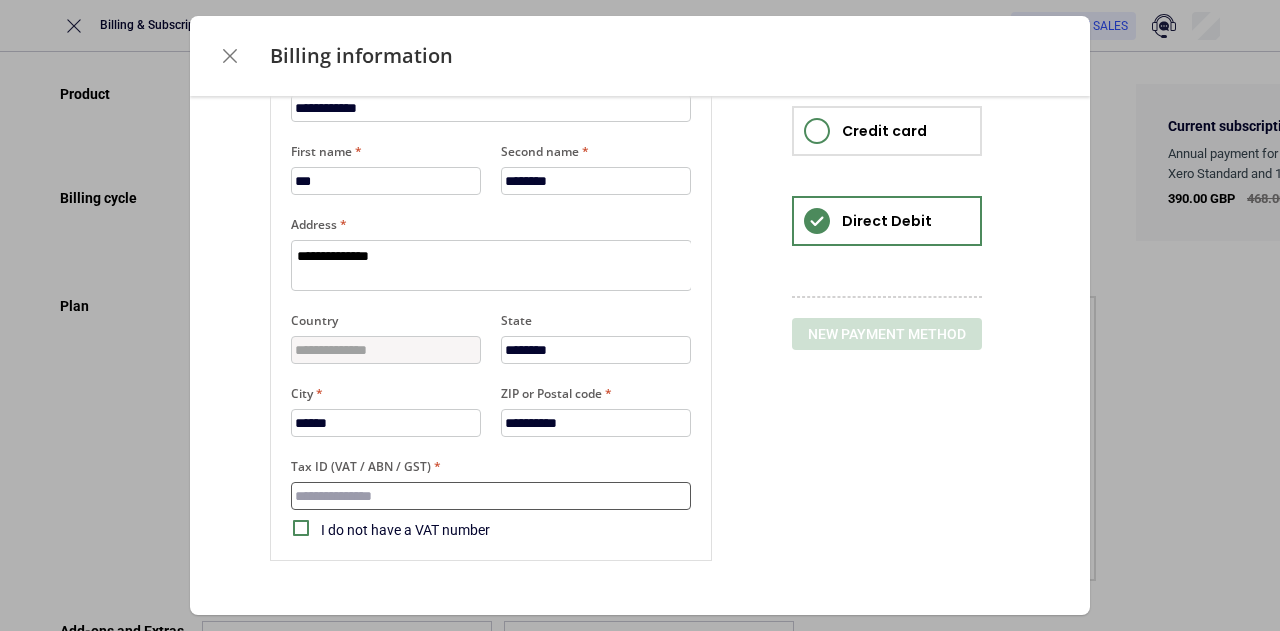 click on "Tax ID (VAT / ABN / GST)" at bounding box center (491, 496) 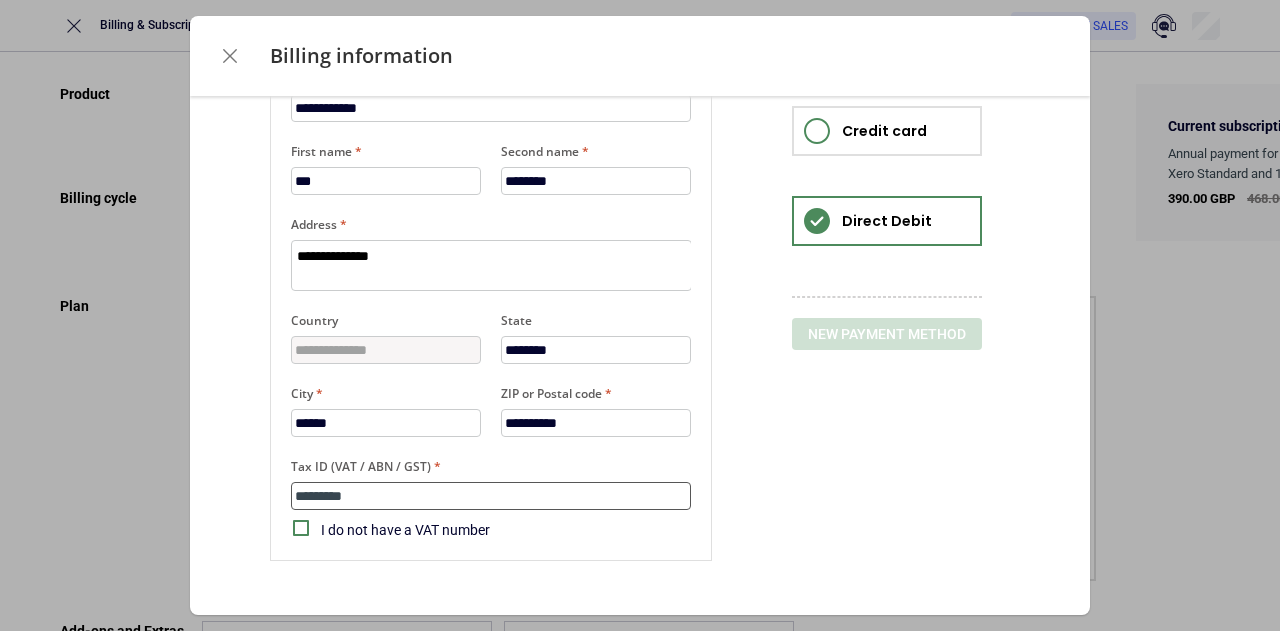 type on "*" 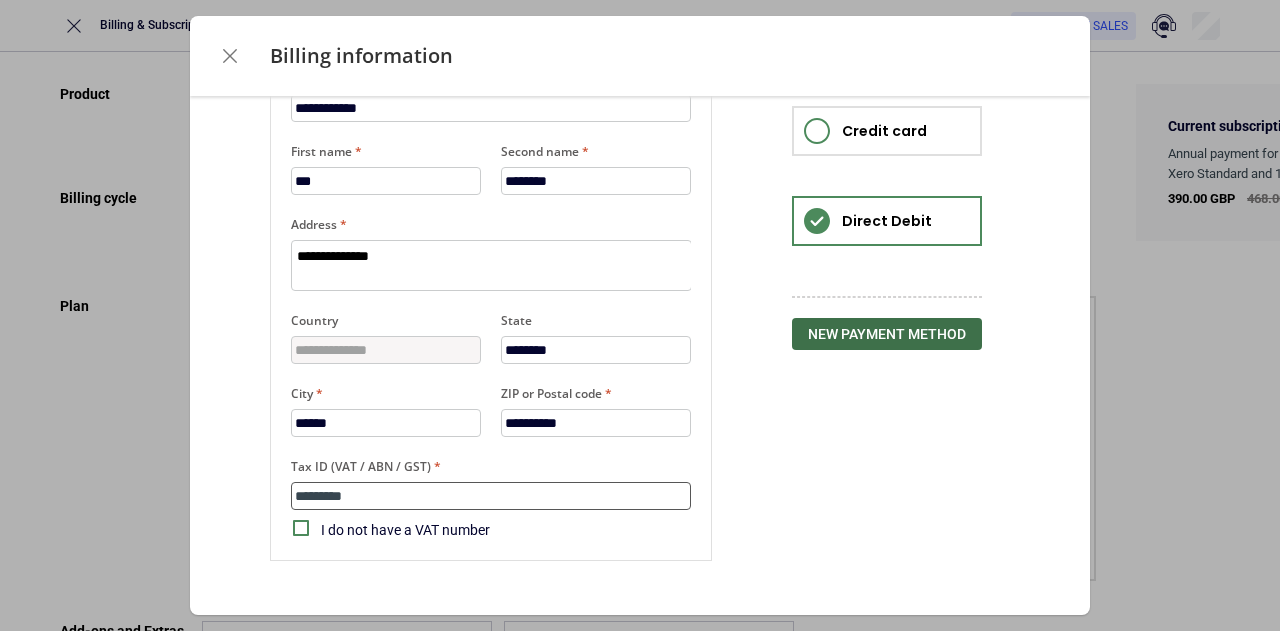 type on "*********" 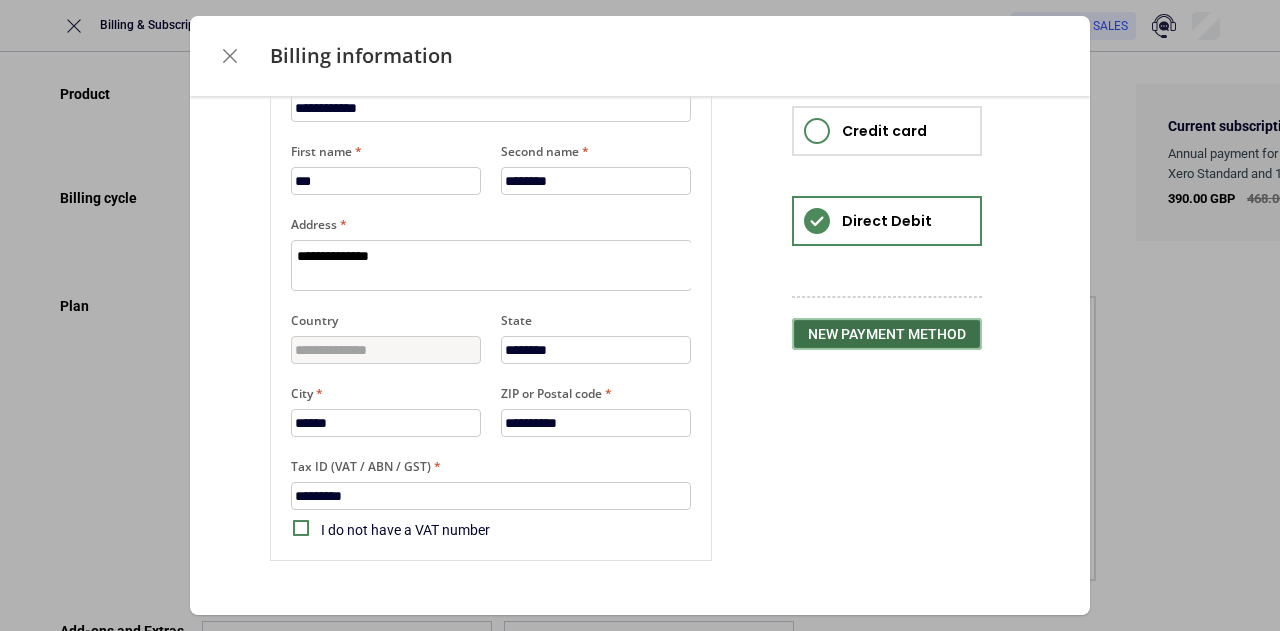 click on "New payment method" at bounding box center [887, 334] 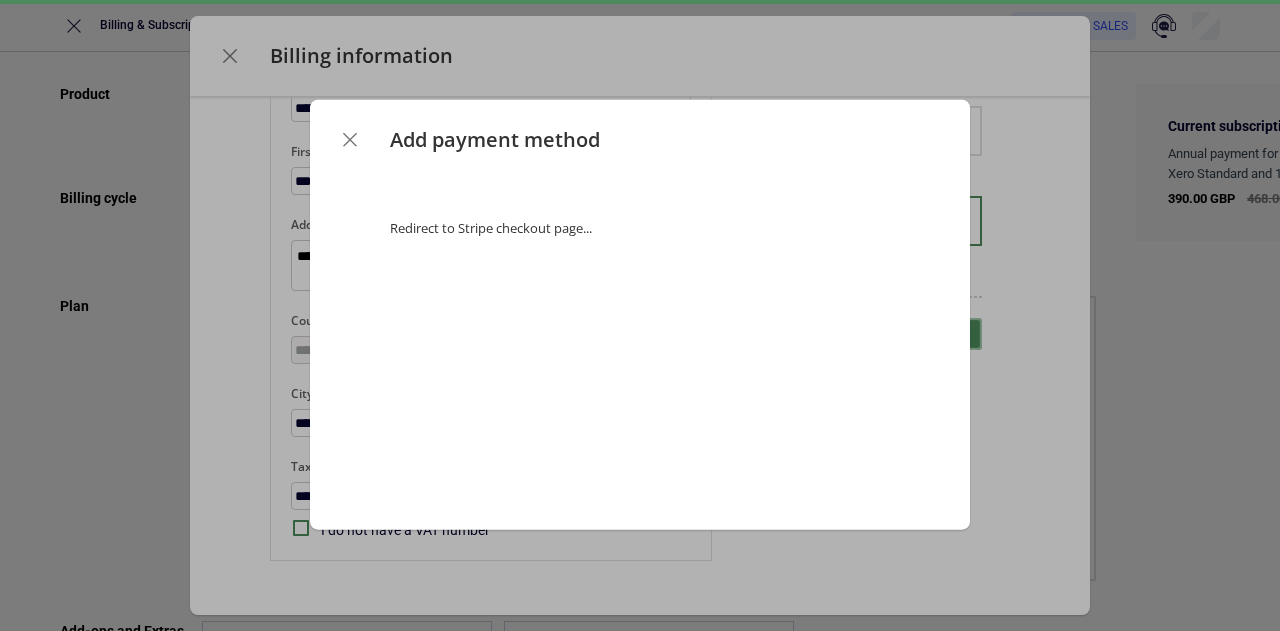 type on "*" 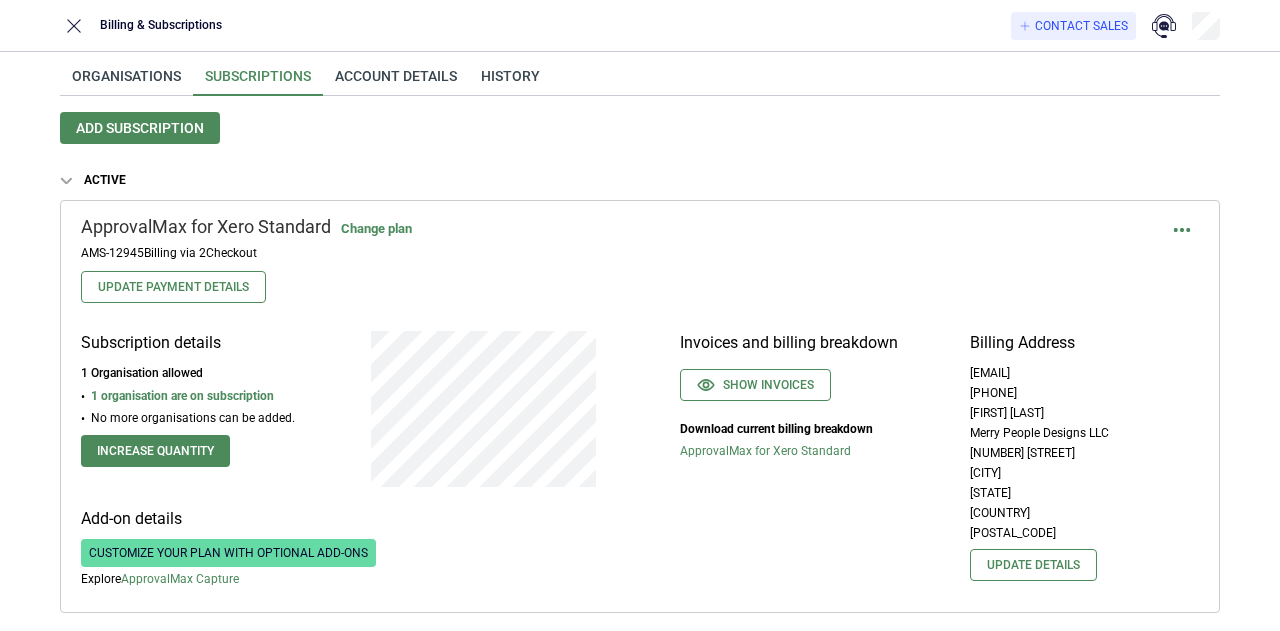 scroll, scrollTop: 0, scrollLeft: 0, axis: both 